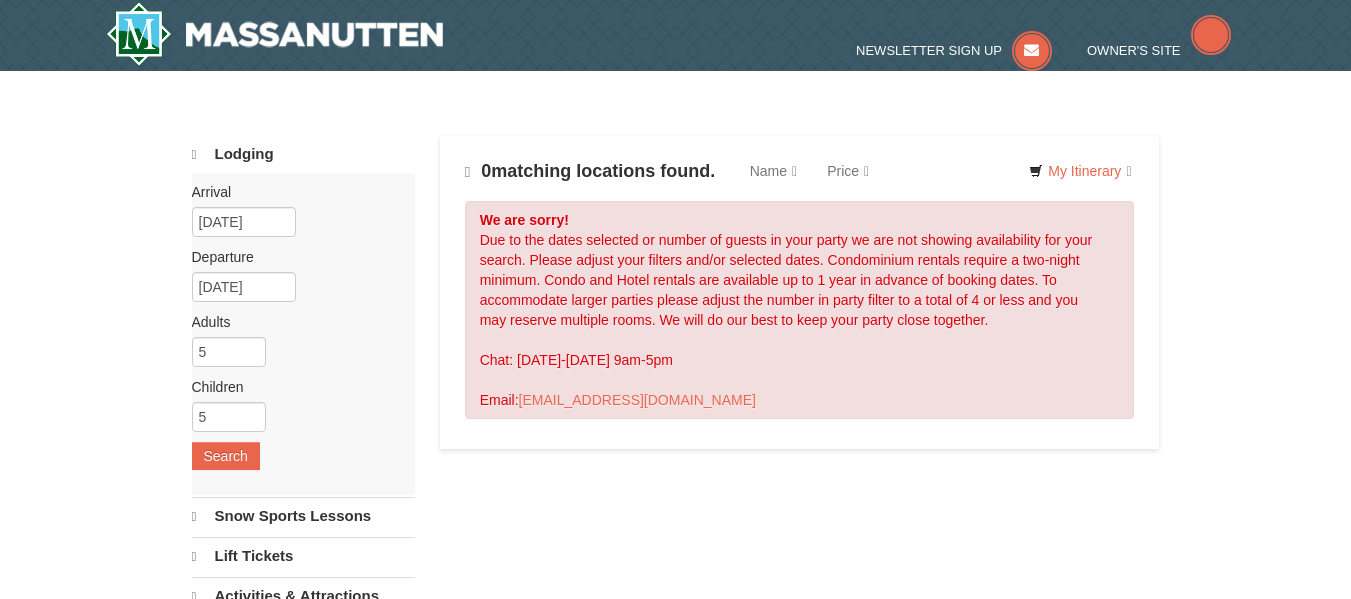 scroll, scrollTop: 0, scrollLeft: 0, axis: both 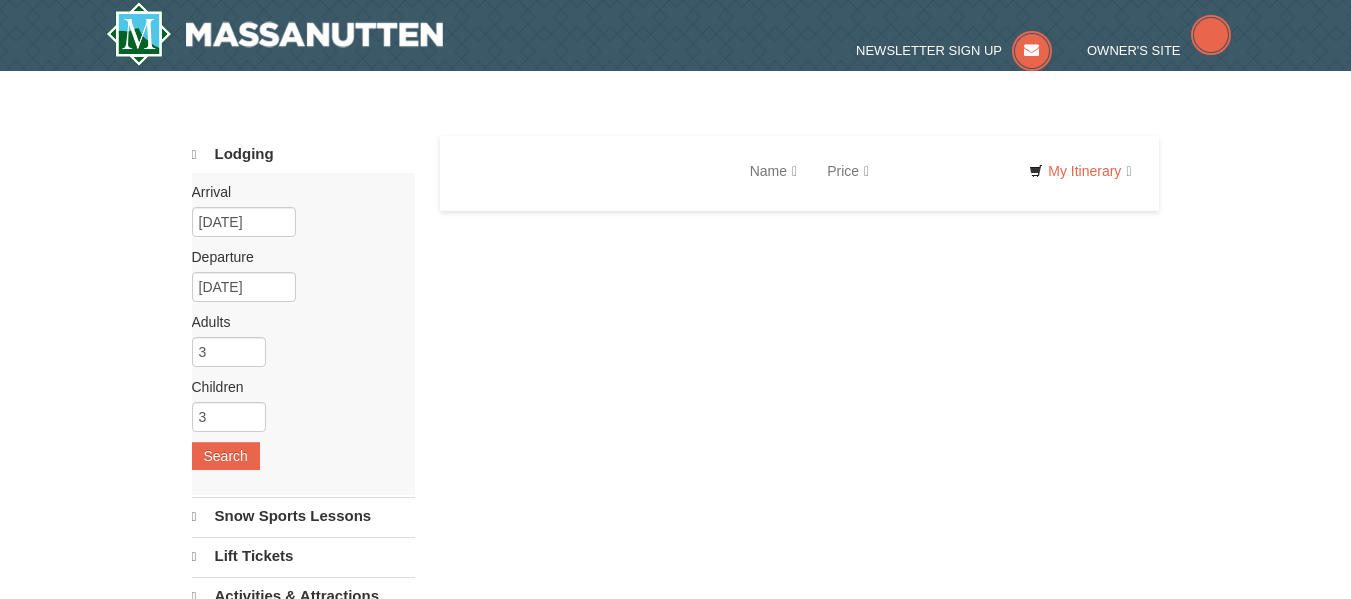 select on "7" 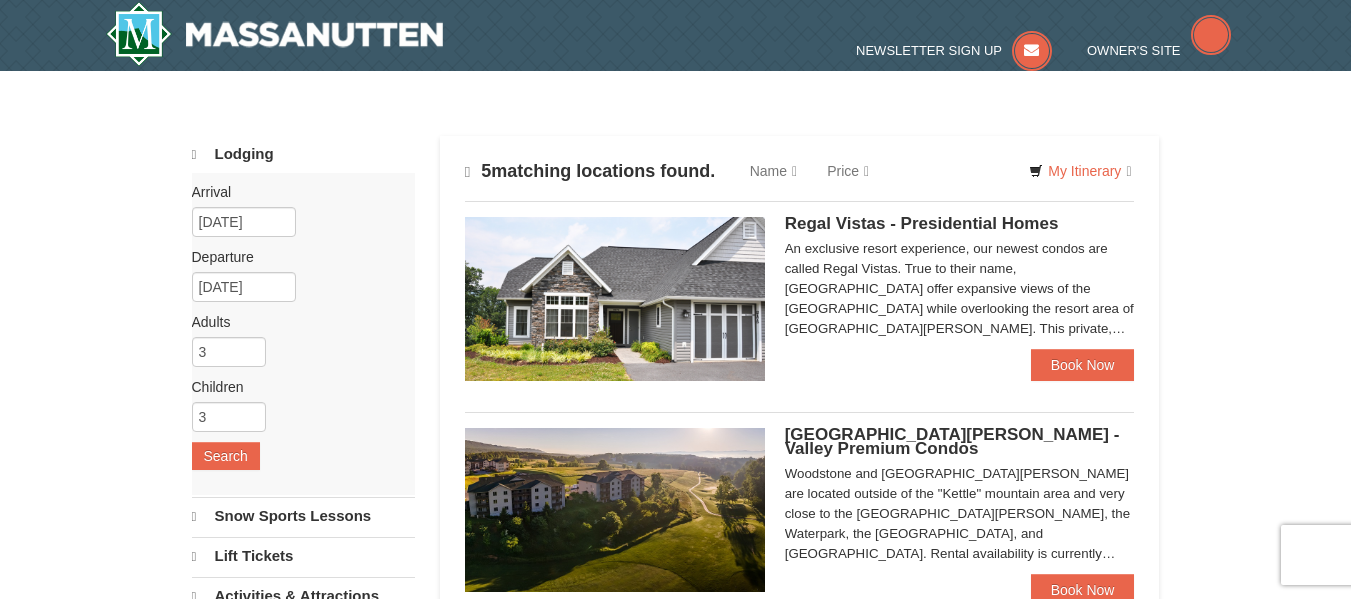 scroll, scrollTop: 0, scrollLeft: 0, axis: both 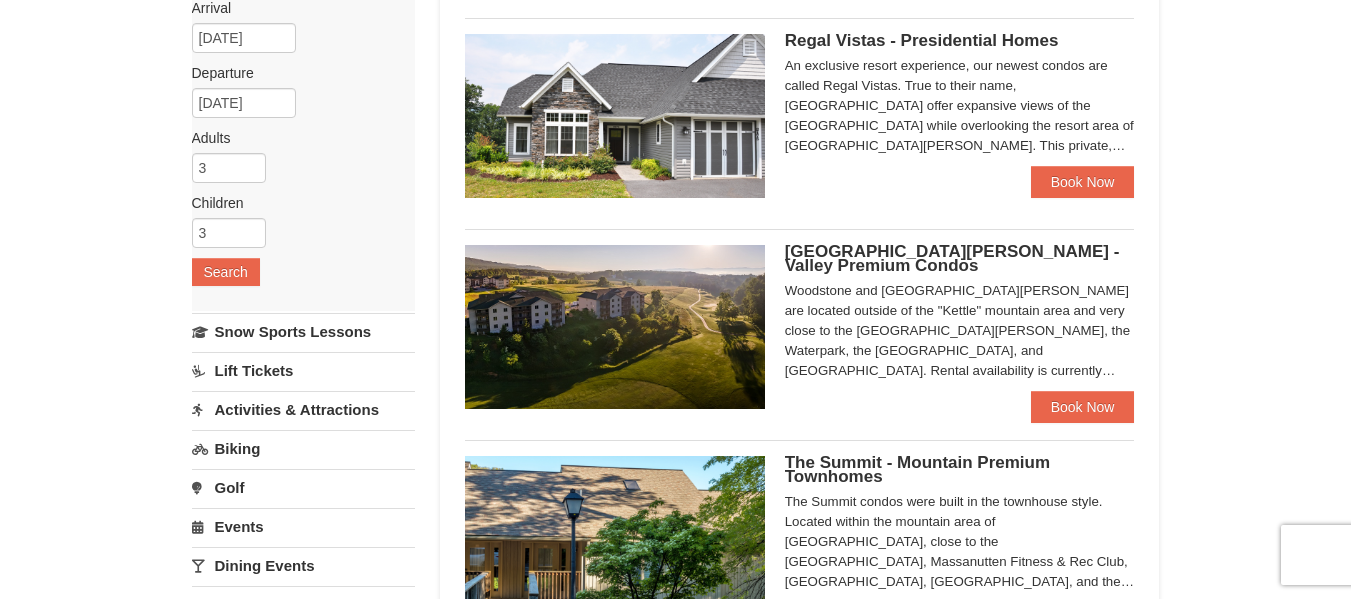 drag, startPoint x: 1363, startPoint y: 182, endPoint x: 1363, endPoint y: 248, distance: 66 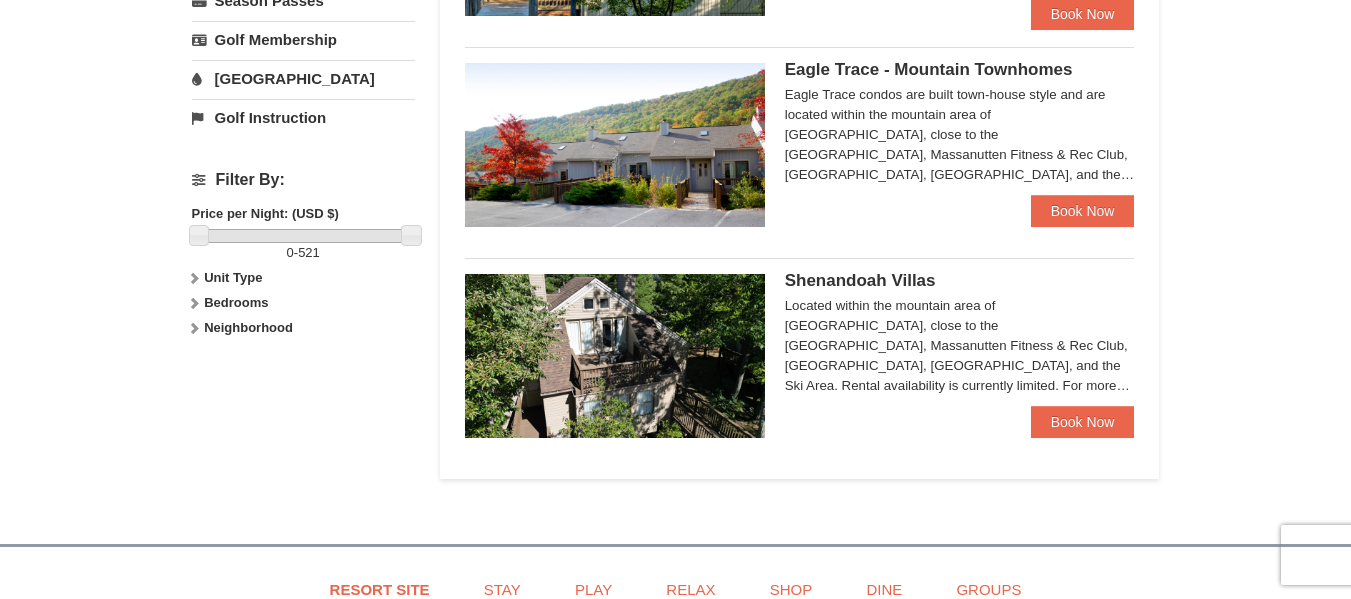 scroll, scrollTop: 776, scrollLeft: 0, axis: vertical 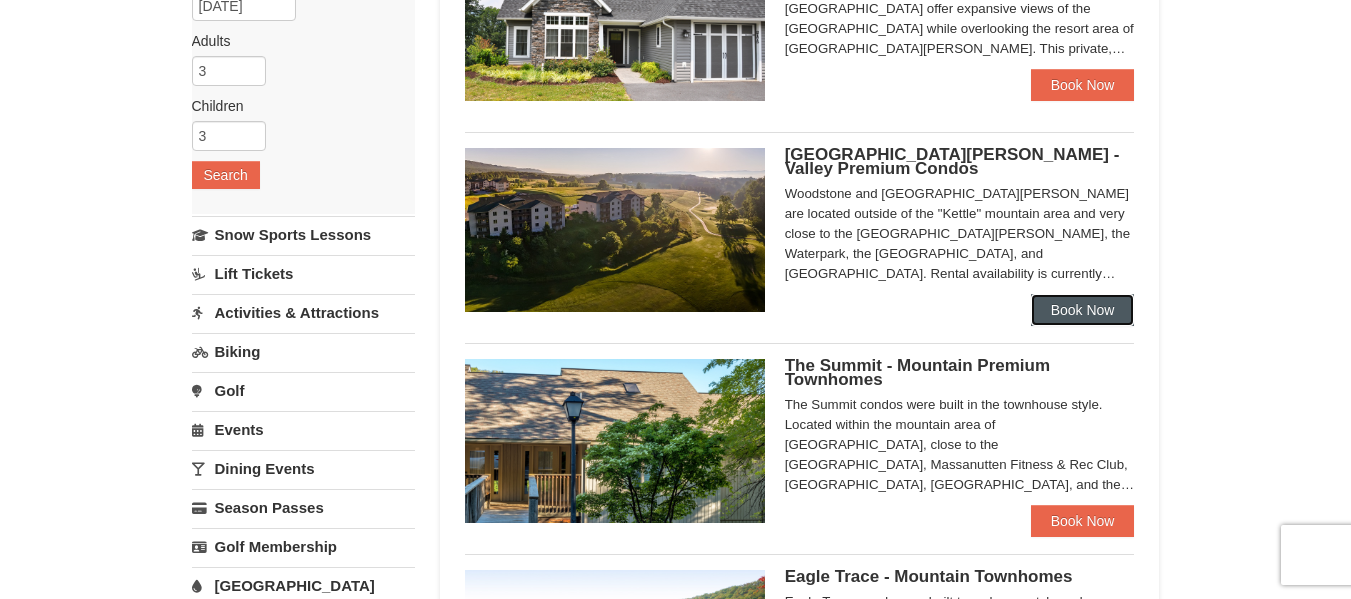 click on "Book Now" at bounding box center (1083, 310) 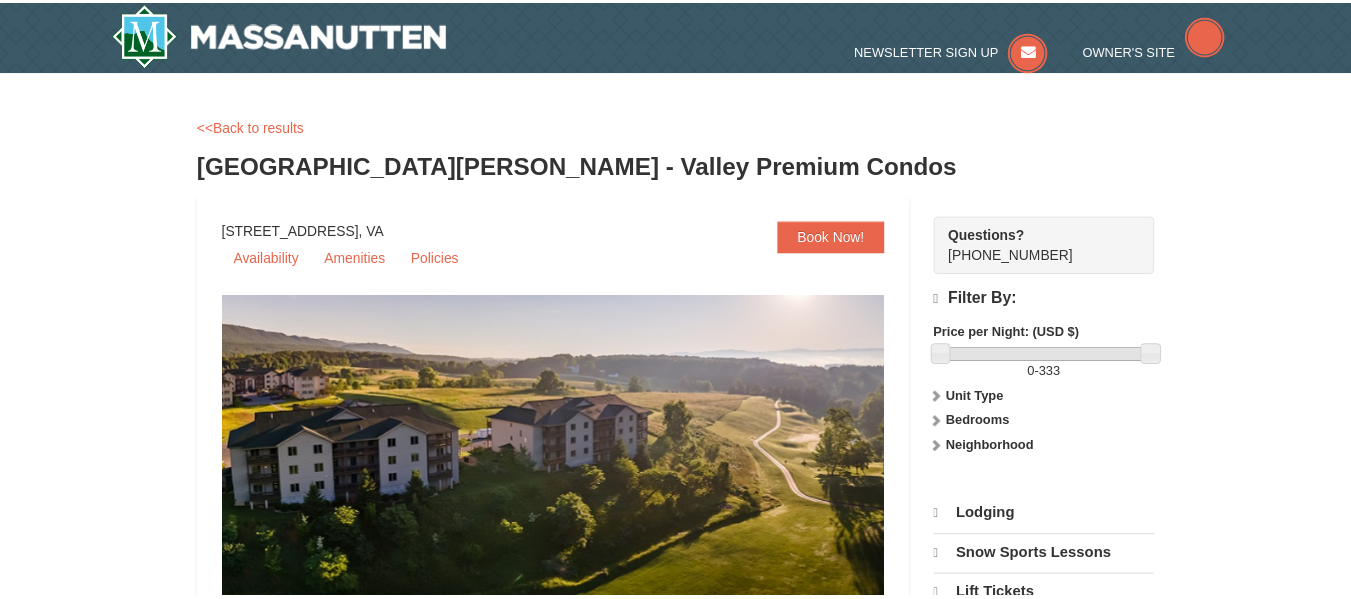 scroll, scrollTop: 0, scrollLeft: 0, axis: both 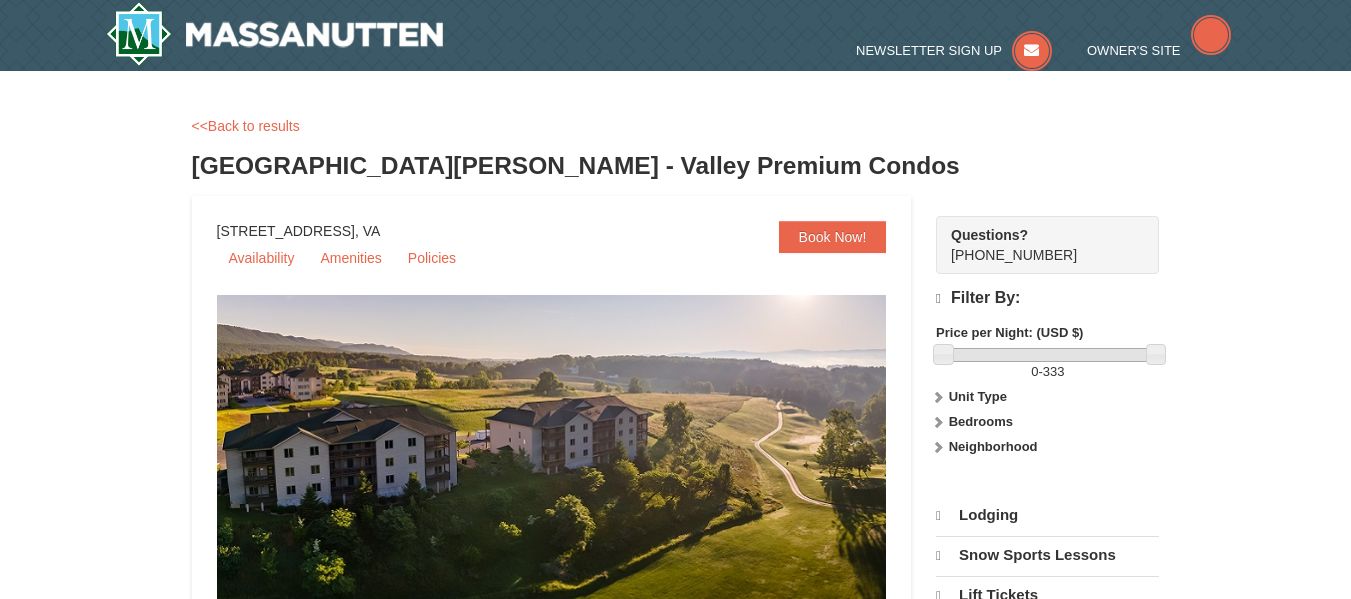 select on "7" 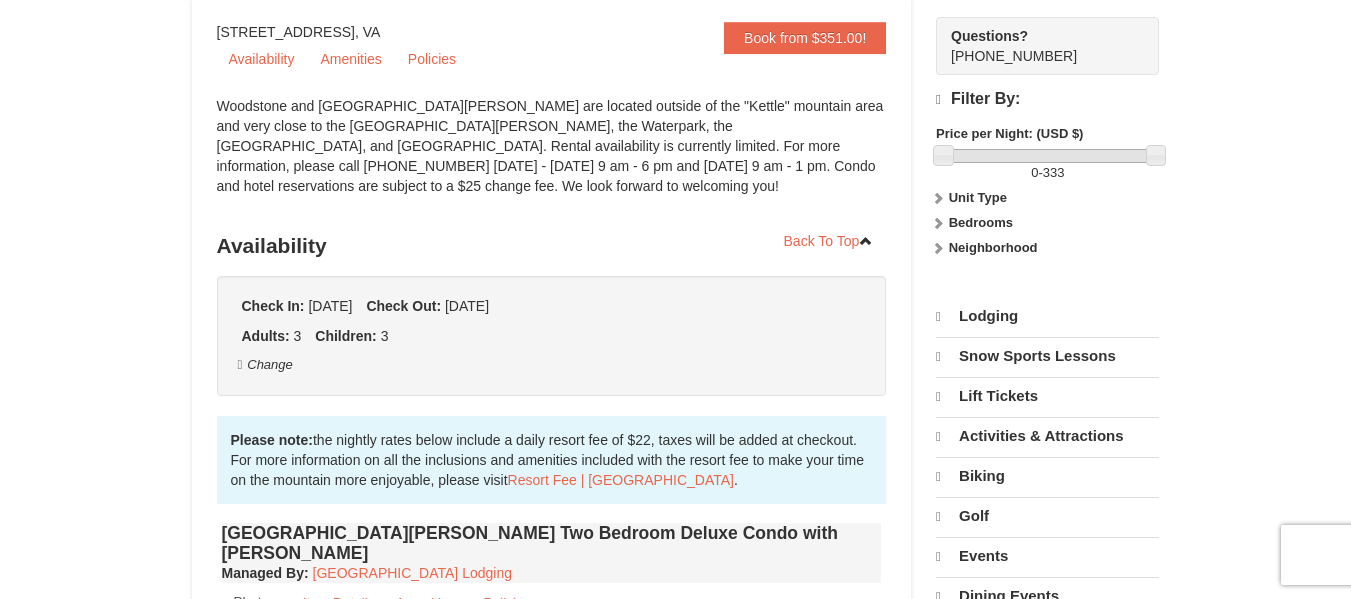 scroll, scrollTop: 470, scrollLeft: 0, axis: vertical 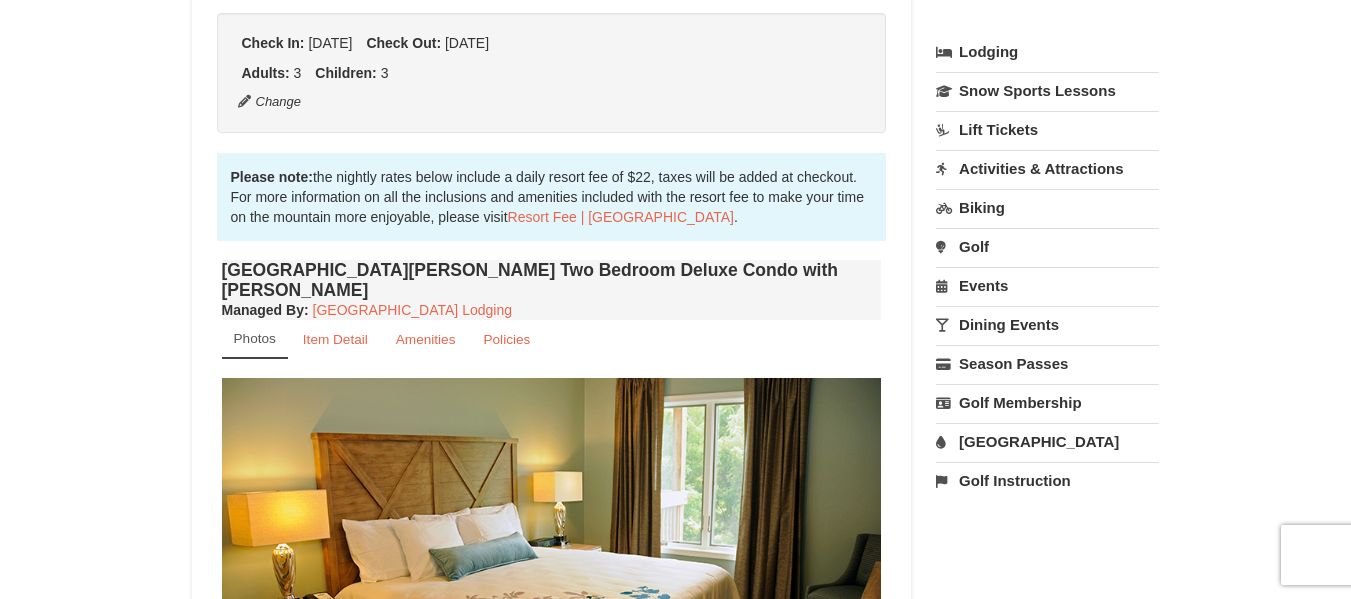 drag, startPoint x: 1365, startPoint y: 56, endPoint x: 1288, endPoint y: -76, distance: 152.81688 